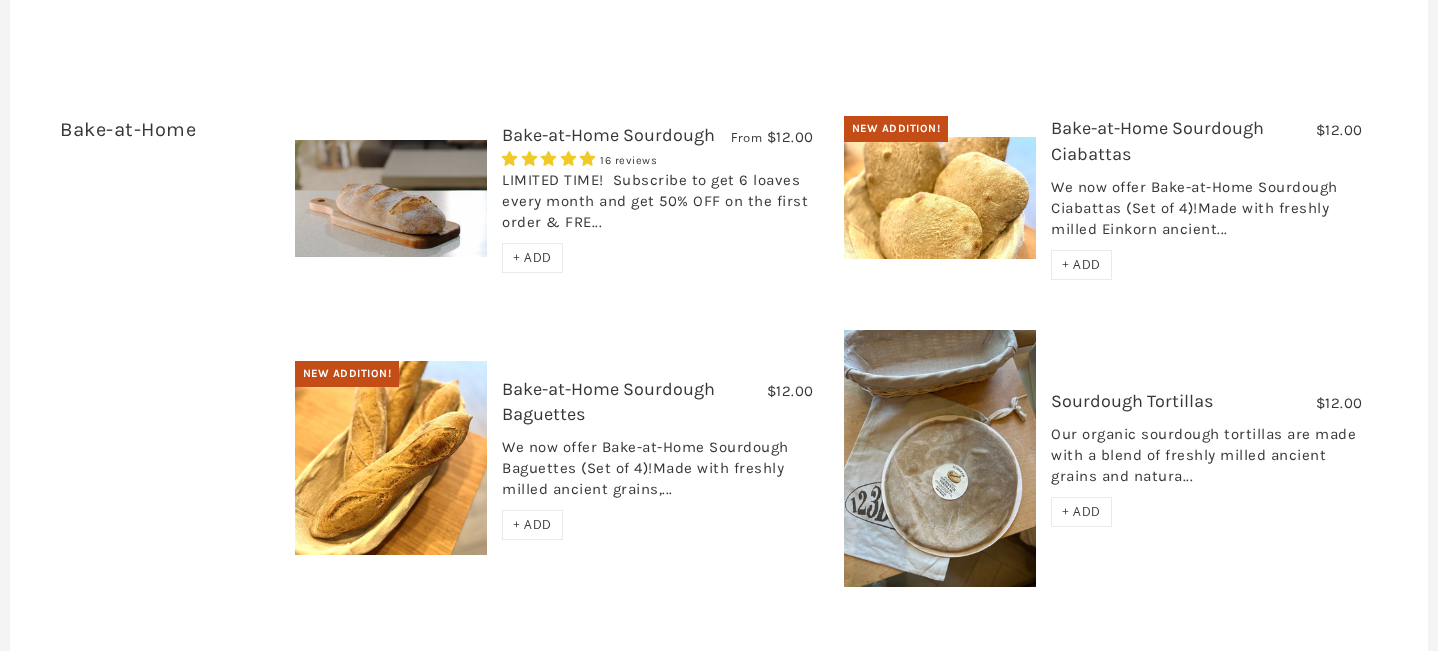 scroll, scrollTop: 3395, scrollLeft: 0, axis: vertical 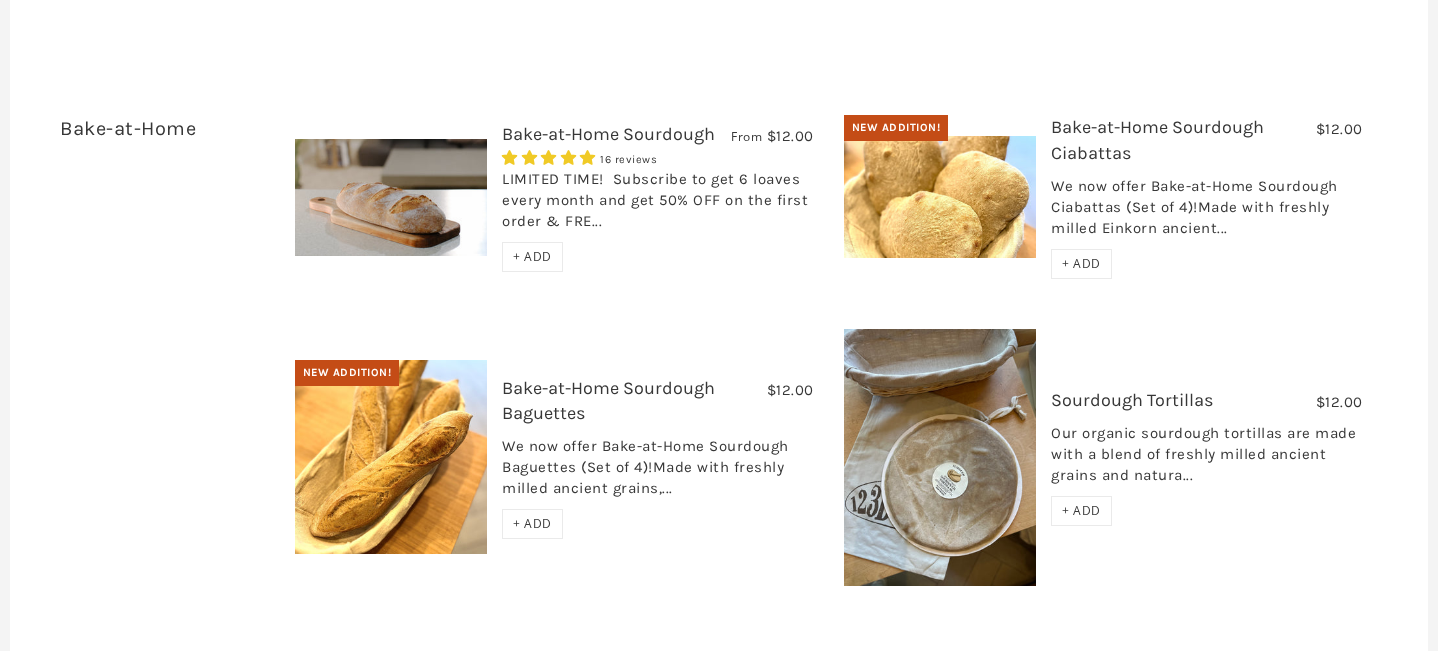 click on "Bake-at-Home Sourdough" at bounding box center (608, 134) 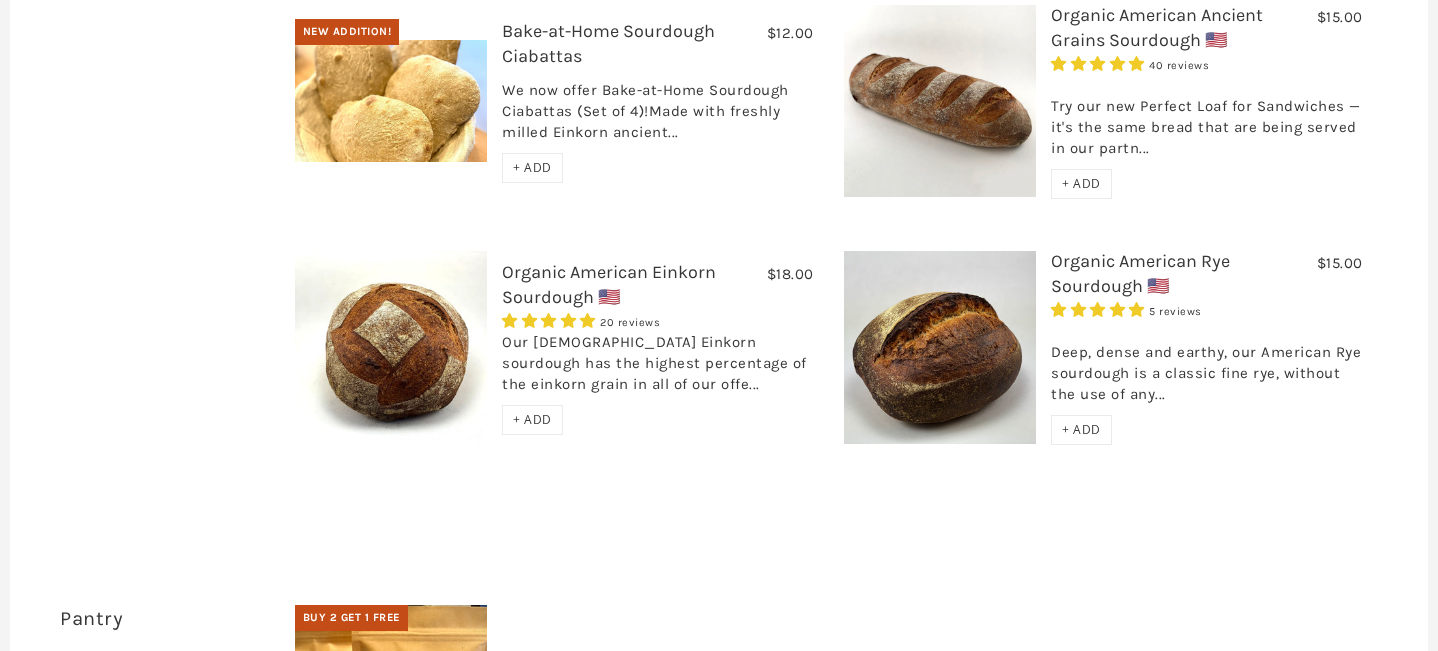 scroll, scrollTop: 1078, scrollLeft: 0, axis: vertical 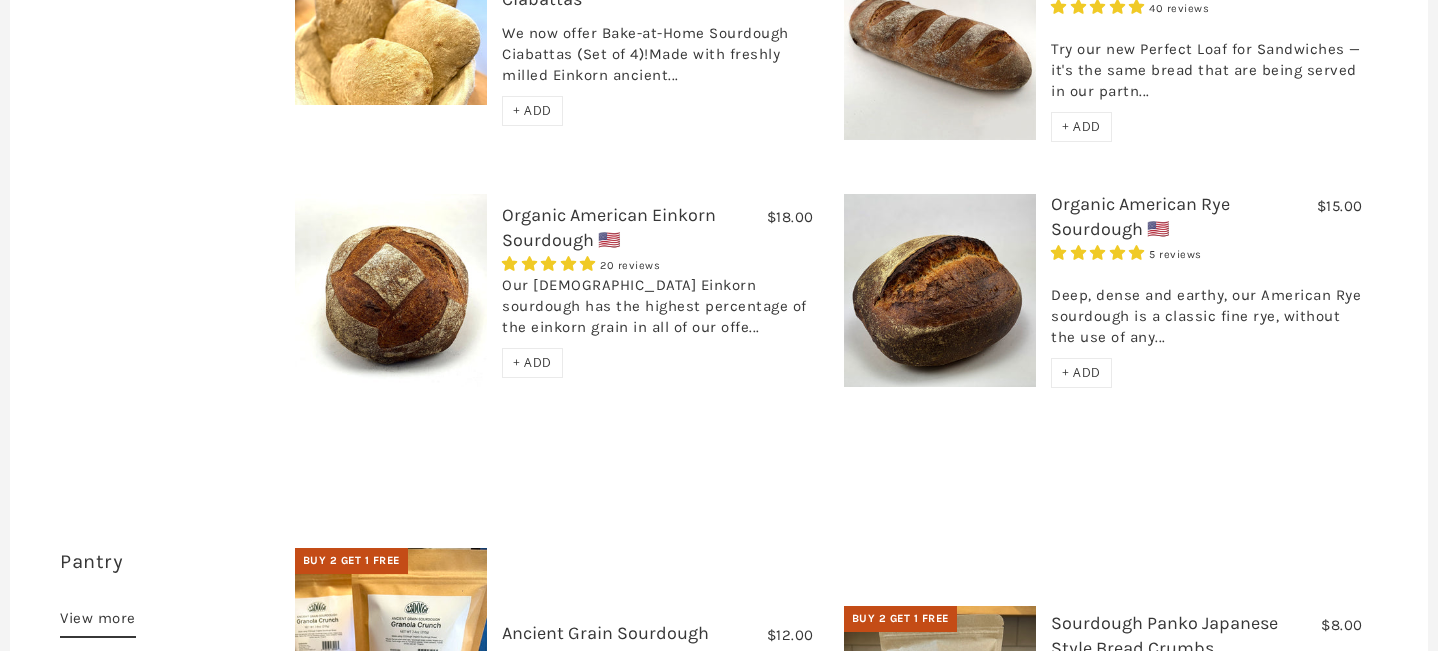 click on "Organic American Einkorn Sourdough 🇺🇸" at bounding box center [609, 227] 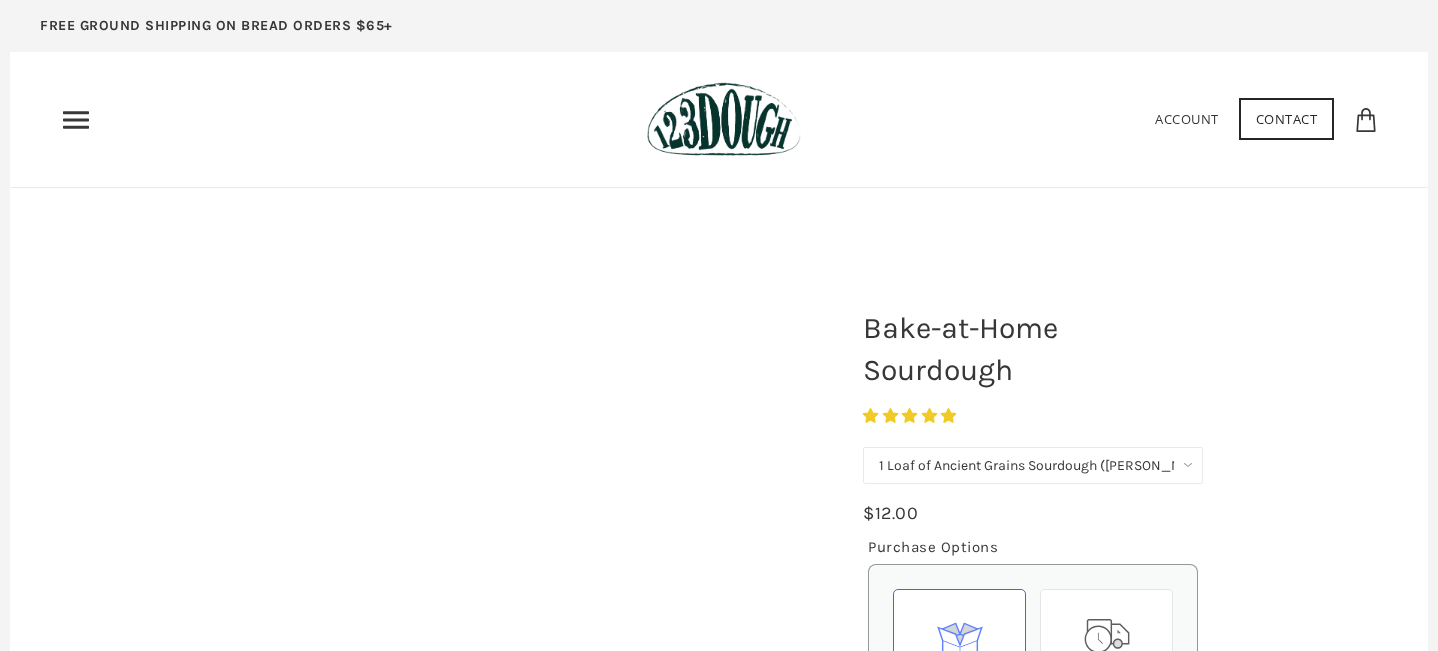 scroll, scrollTop: 0, scrollLeft: 0, axis: both 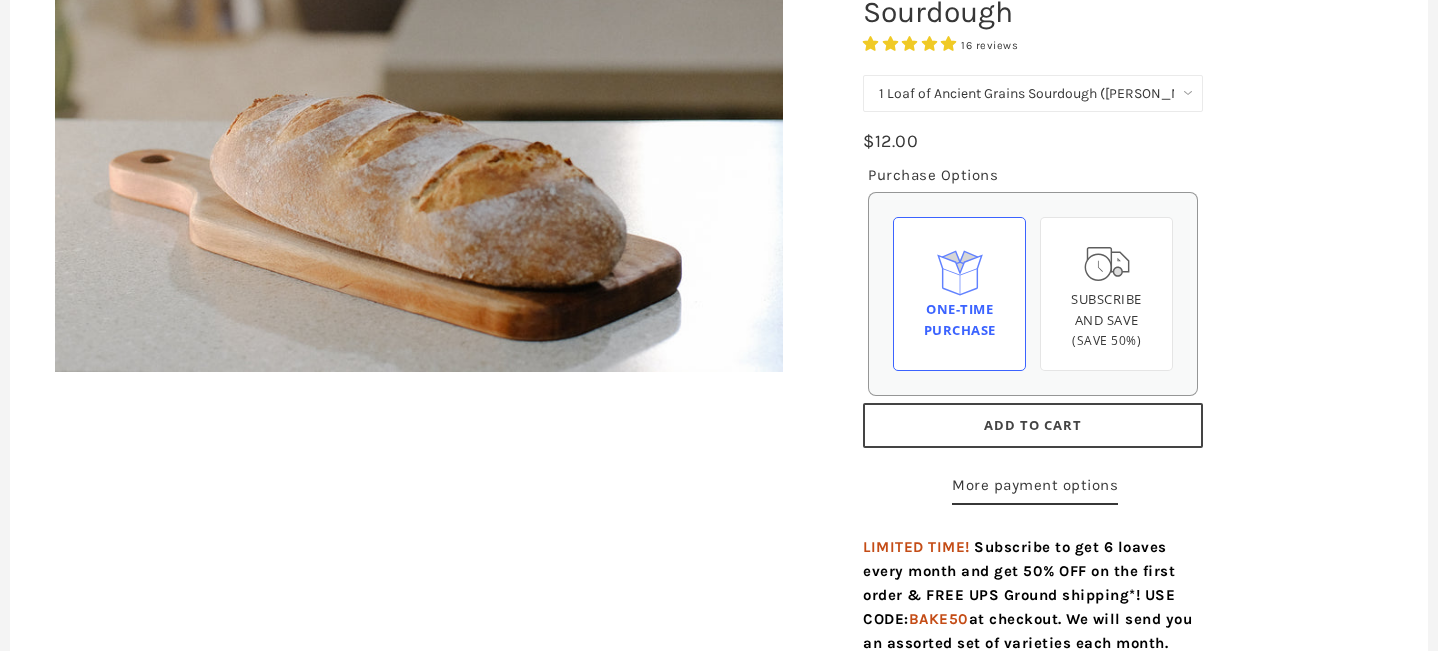 click on "Add to Cart" at bounding box center (1033, 425) 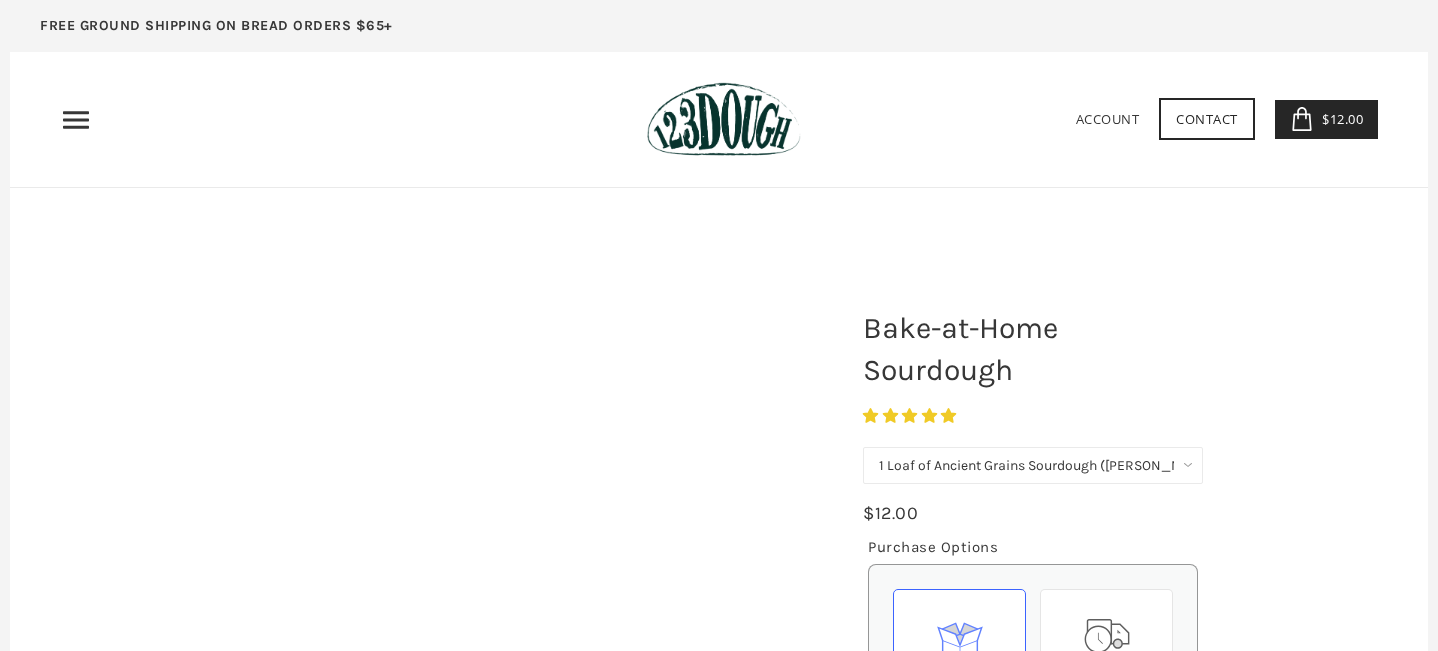 scroll, scrollTop: 0, scrollLeft: 0, axis: both 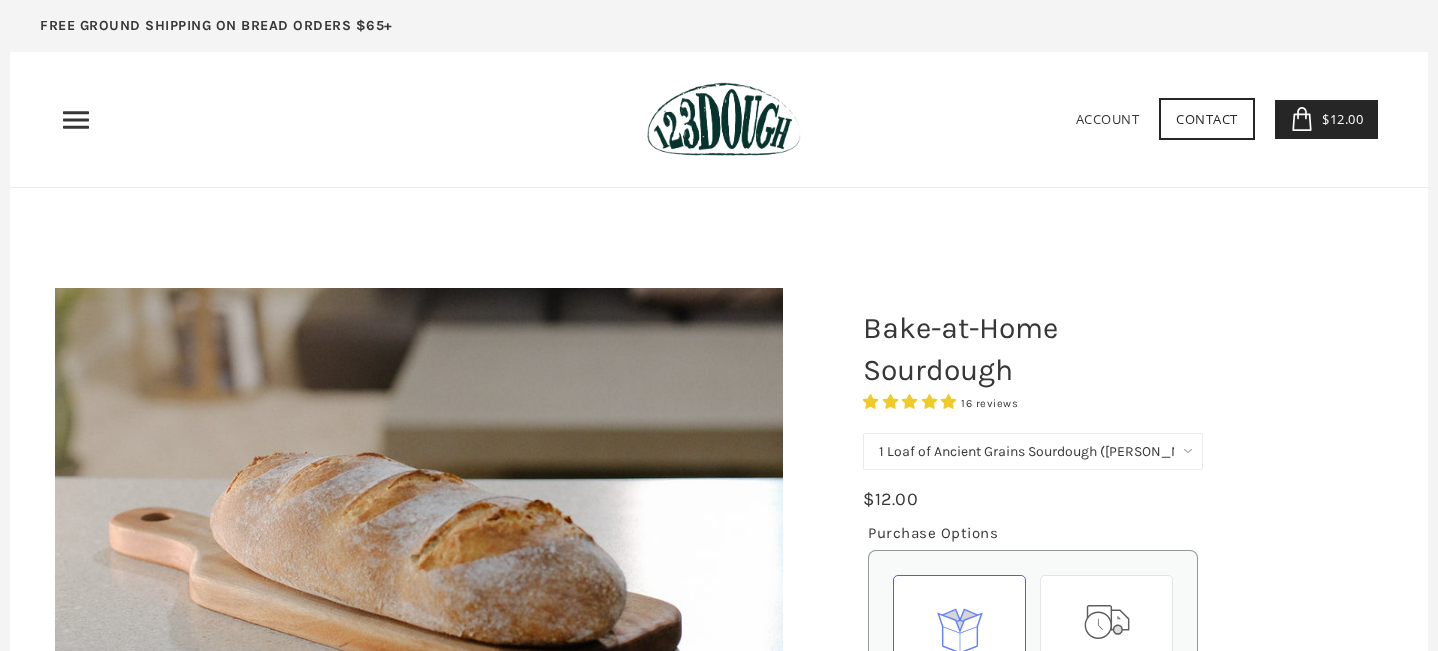click on "1 Loaf of Ancient Grains Sourdough (Baker's Choice) Get 6 Loaves Every Month (Free Shipping)" at bounding box center (1033, 451) 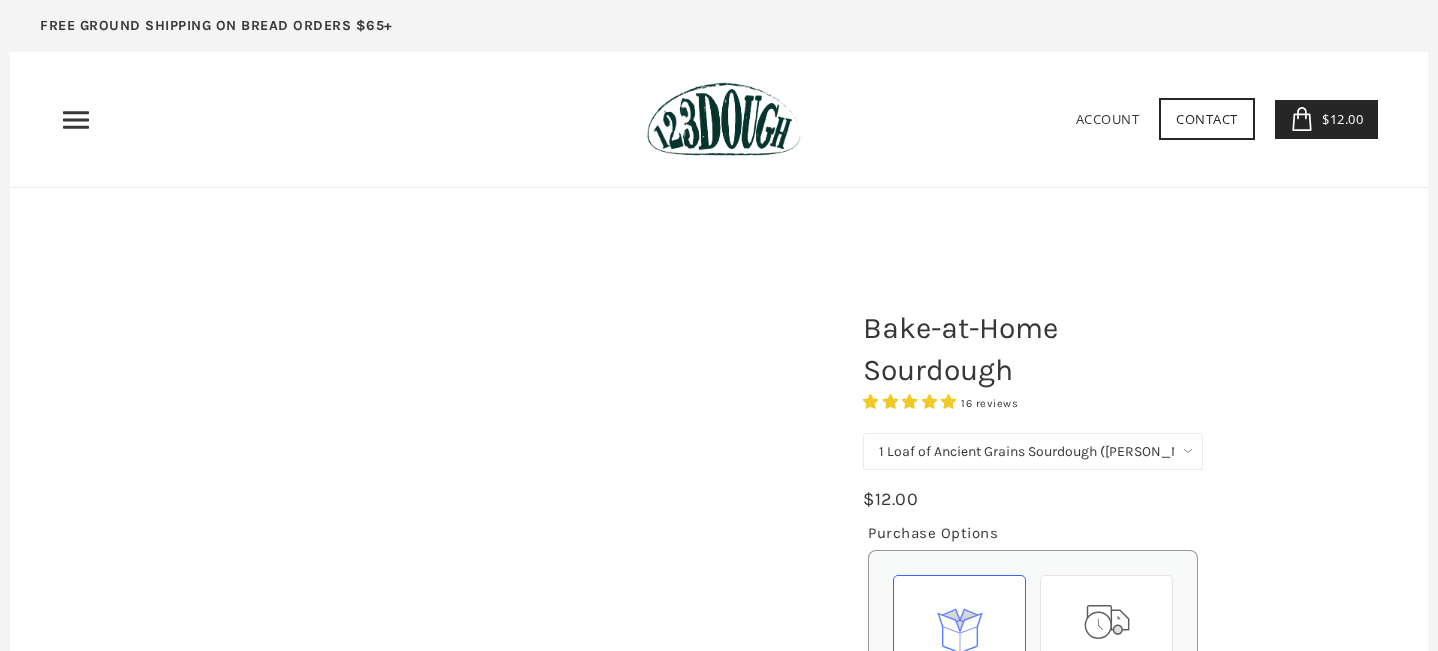 scroll, scrollTop: 358, scrollLeft: 0, axis: vertical 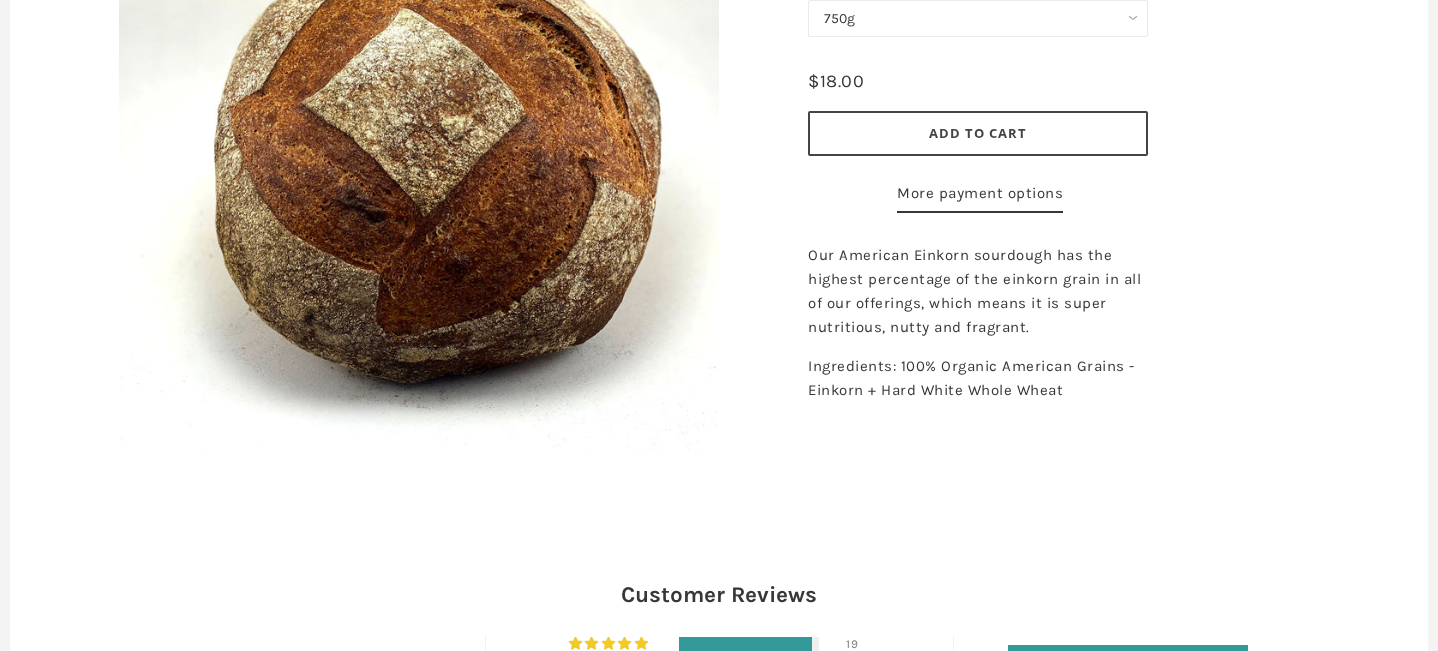 click on "Add to Cart" at bounding box center (978, 133) 